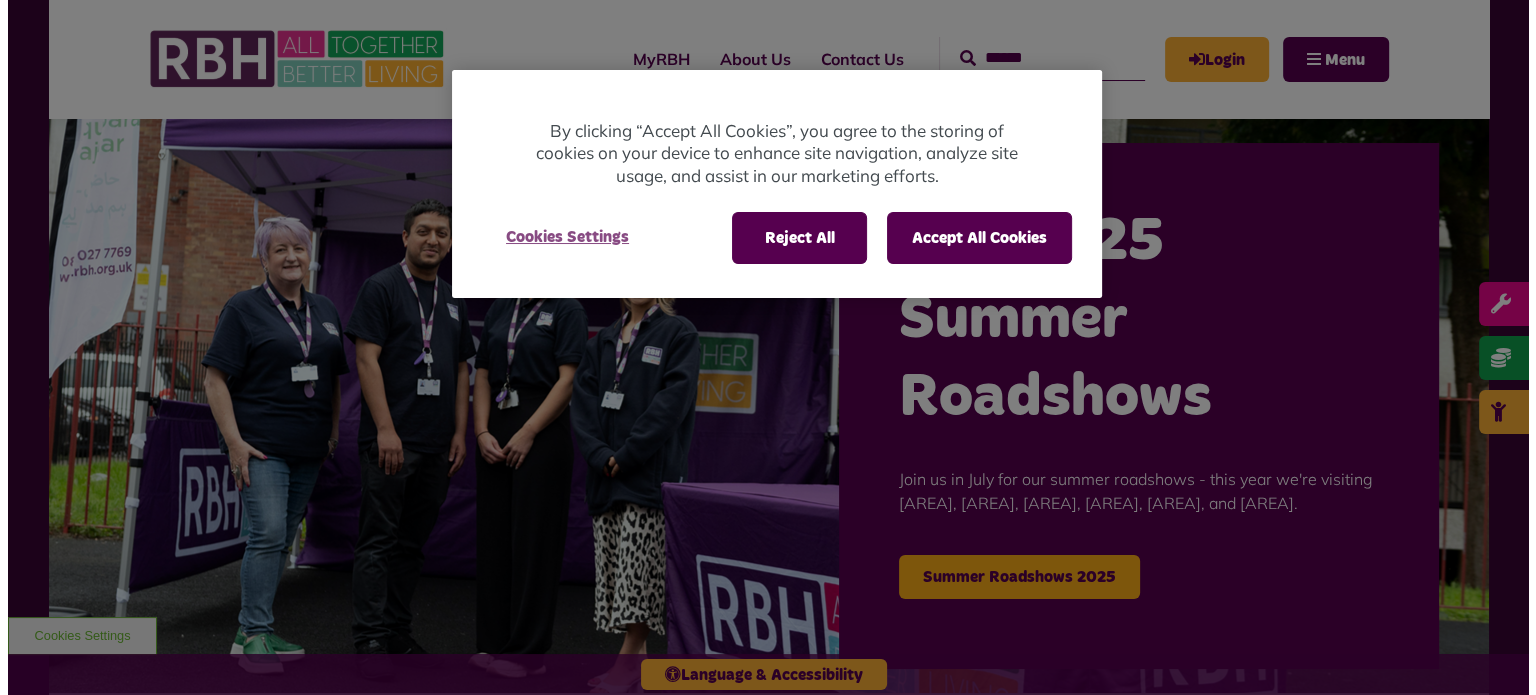 scroll, scrollTop: 0, scrollLeft: 0, axis: both 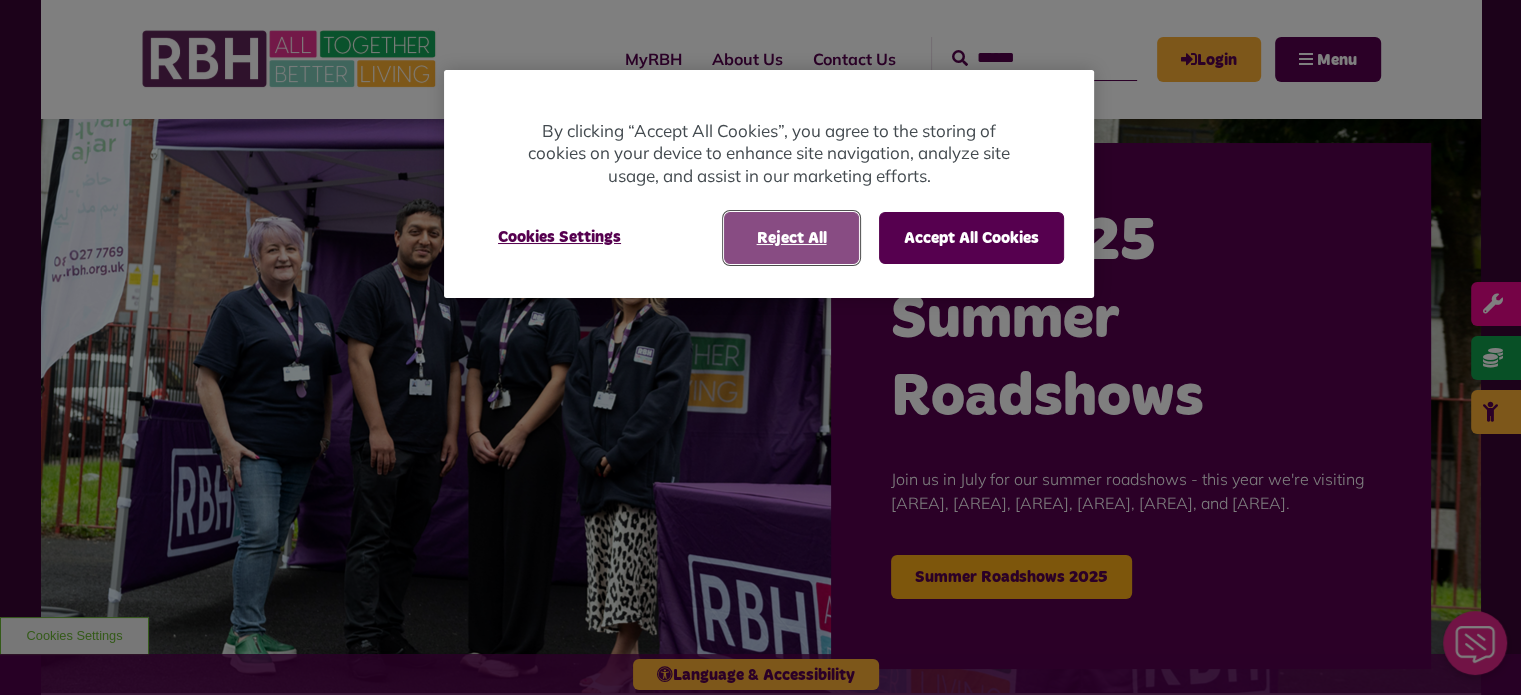 click on "Reject All" at bounding box center [791, 238] 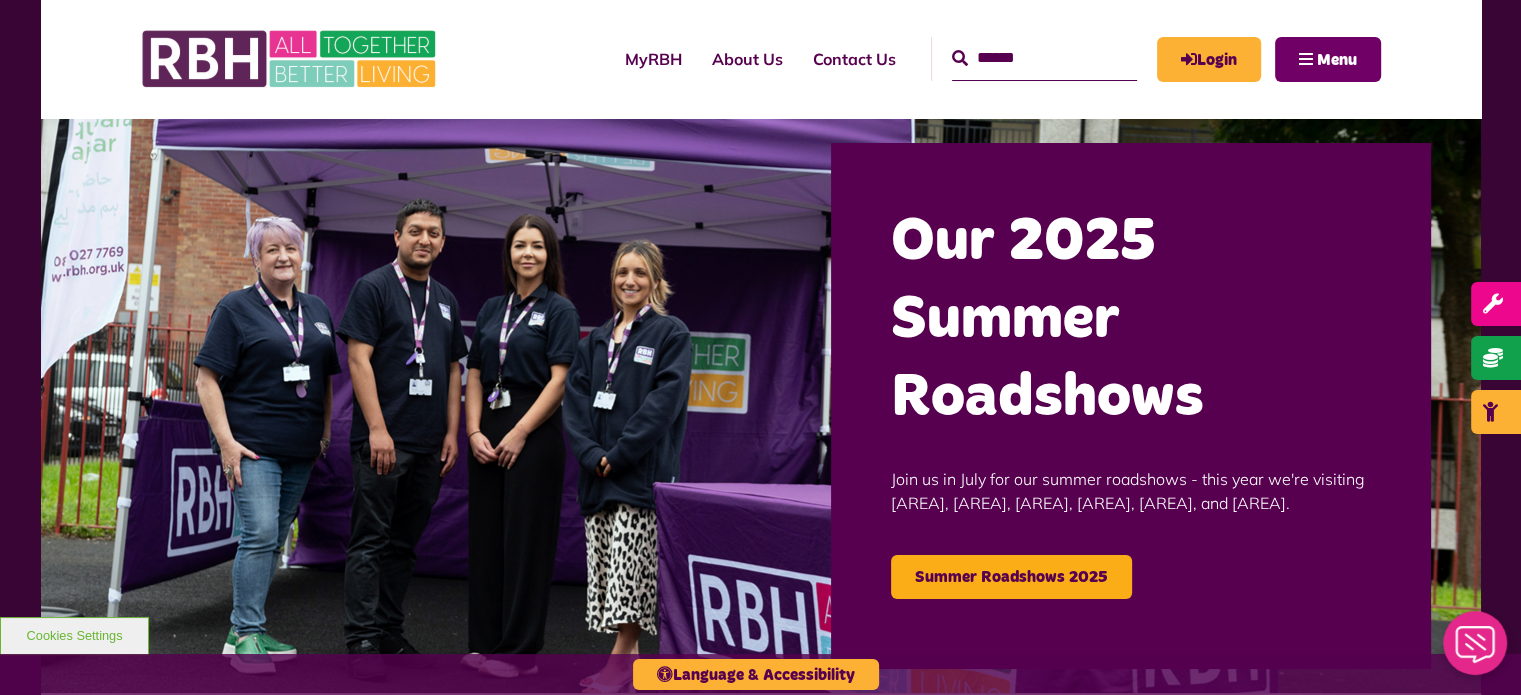 click on "Menu" at bounding box center [1337, 60] 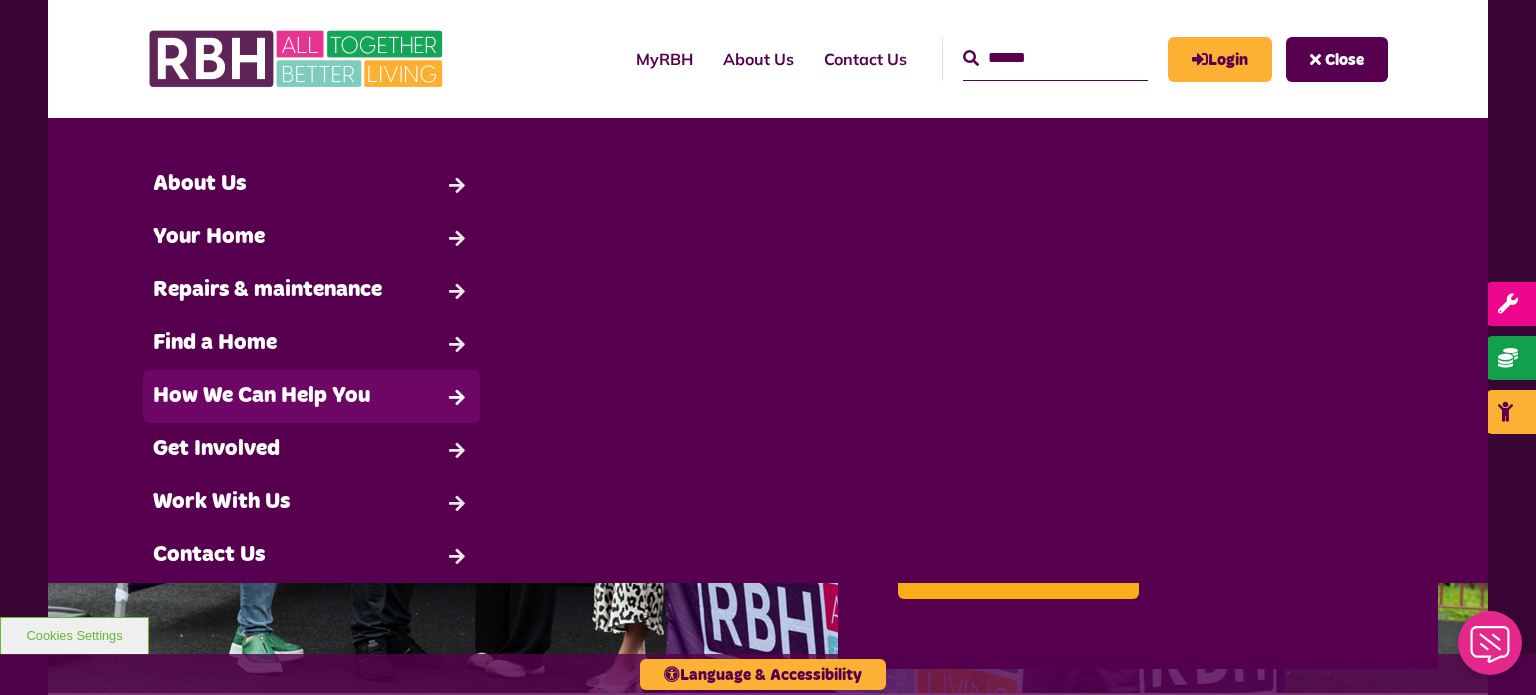 click on "How We Can Help You" at bounding box center (311, 396) 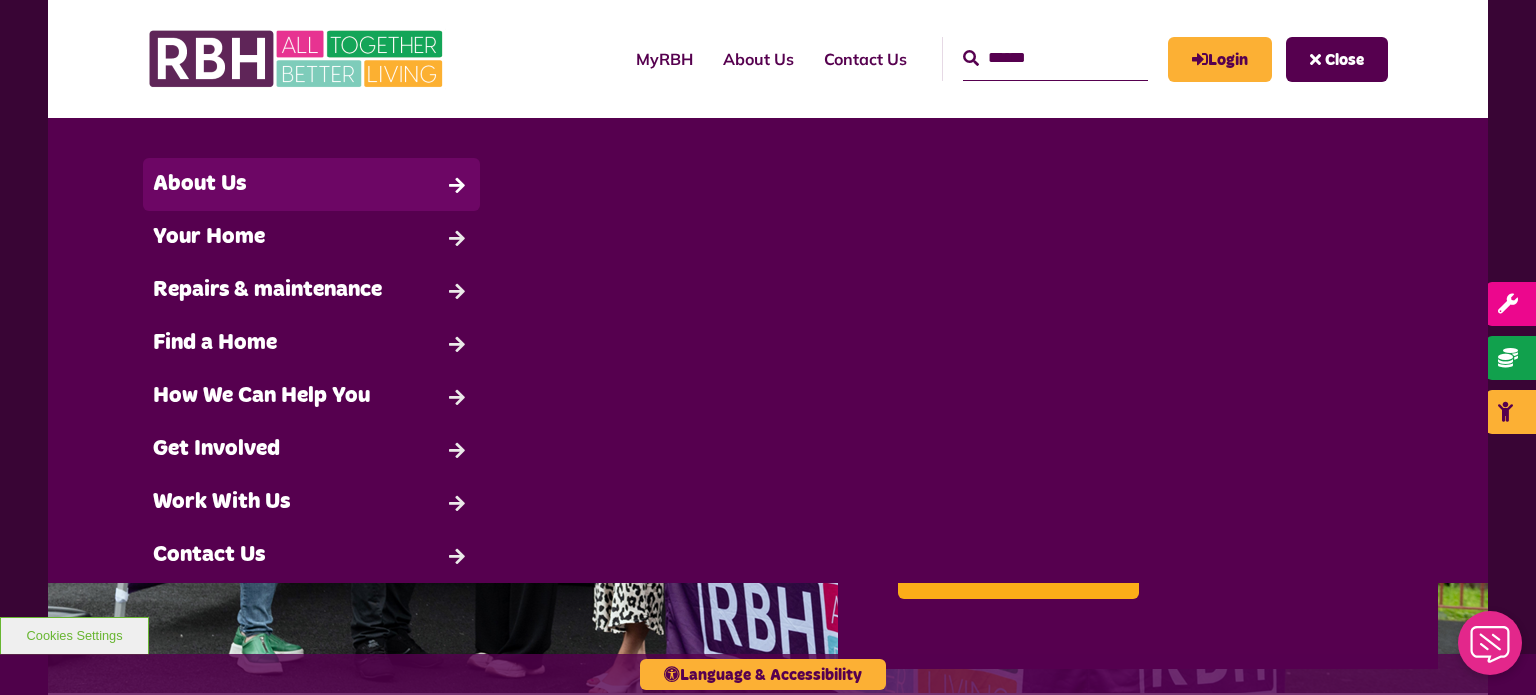 click on "About Us" at bounding box center [311, 184] 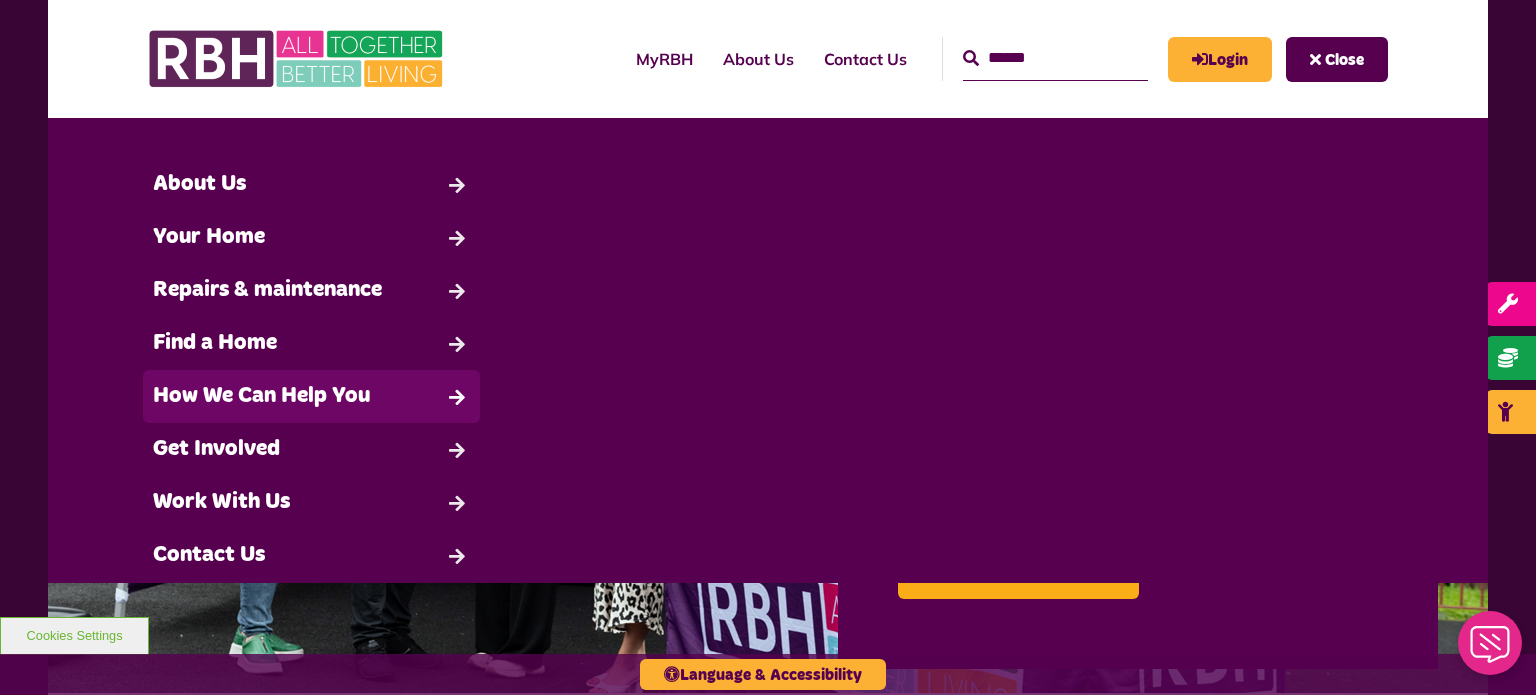click on "How We Can Help You" at bounding box center (311, 396) 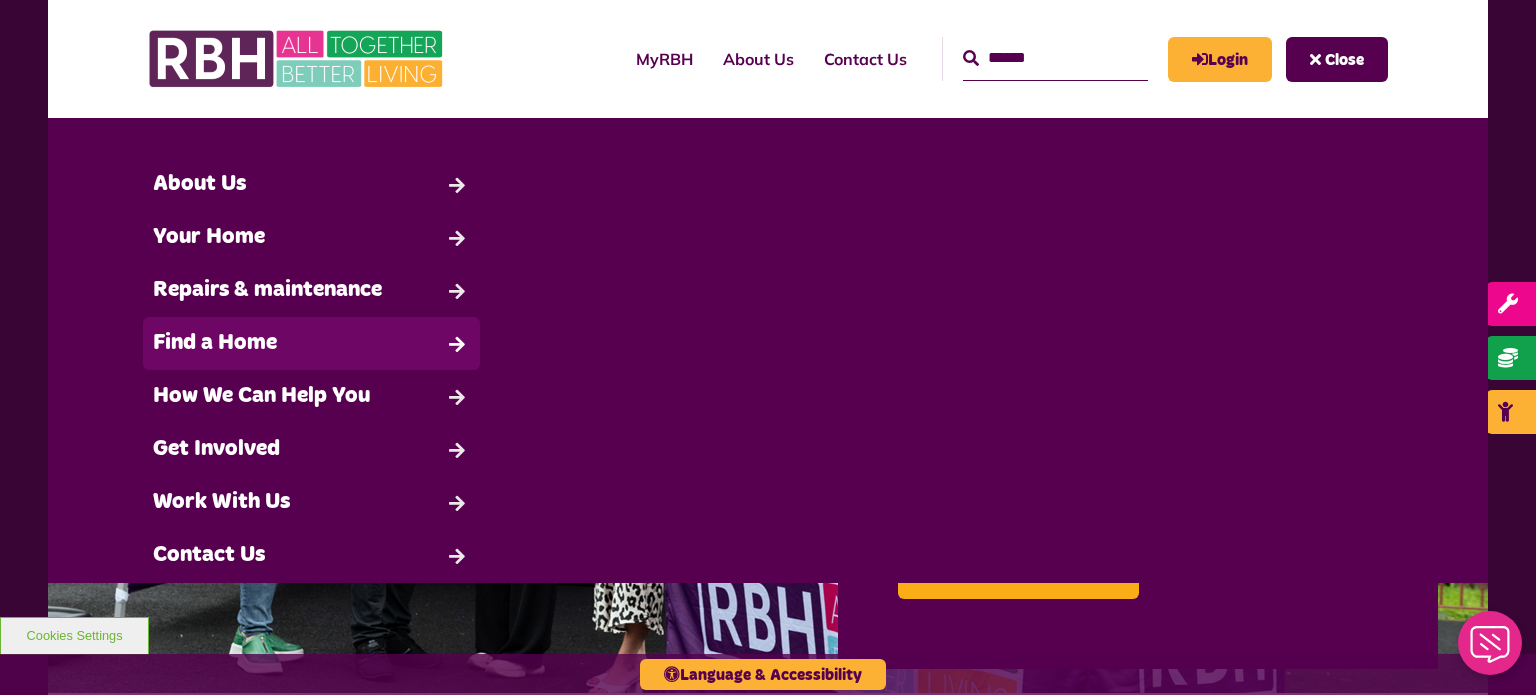 click on "Find a Home" at bounding box center (311, 343) 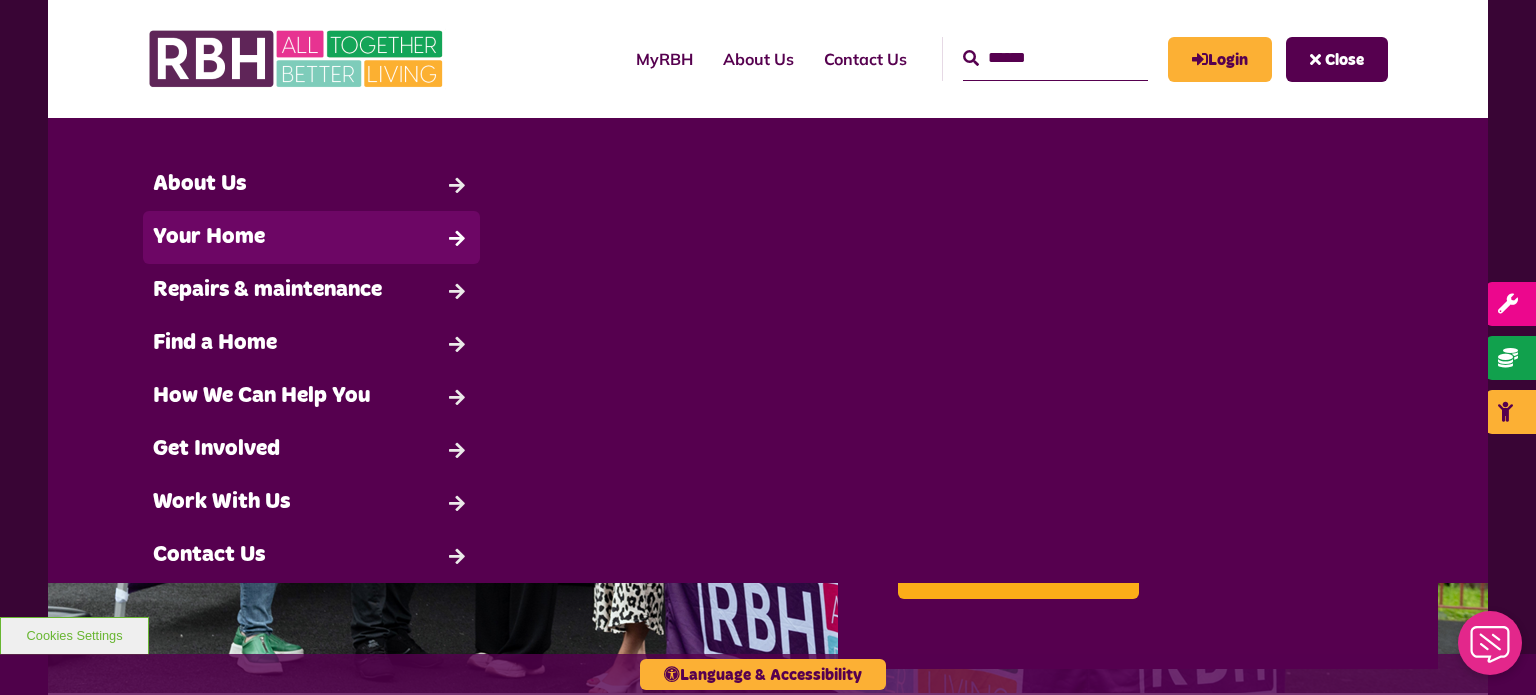 click on "Your Home" at bounding box center [311, 237] 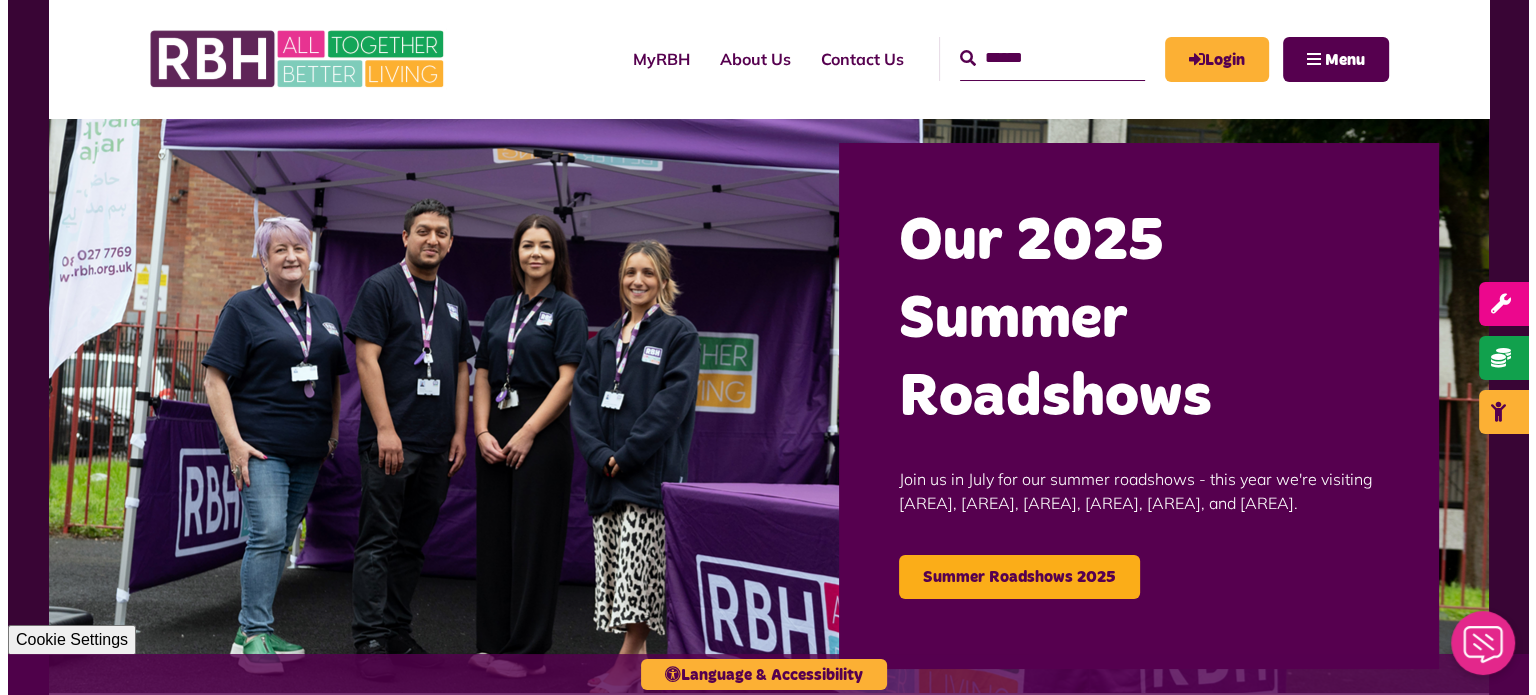 scroll, scrollTop: 0, scrollLeft: 0, axis: both 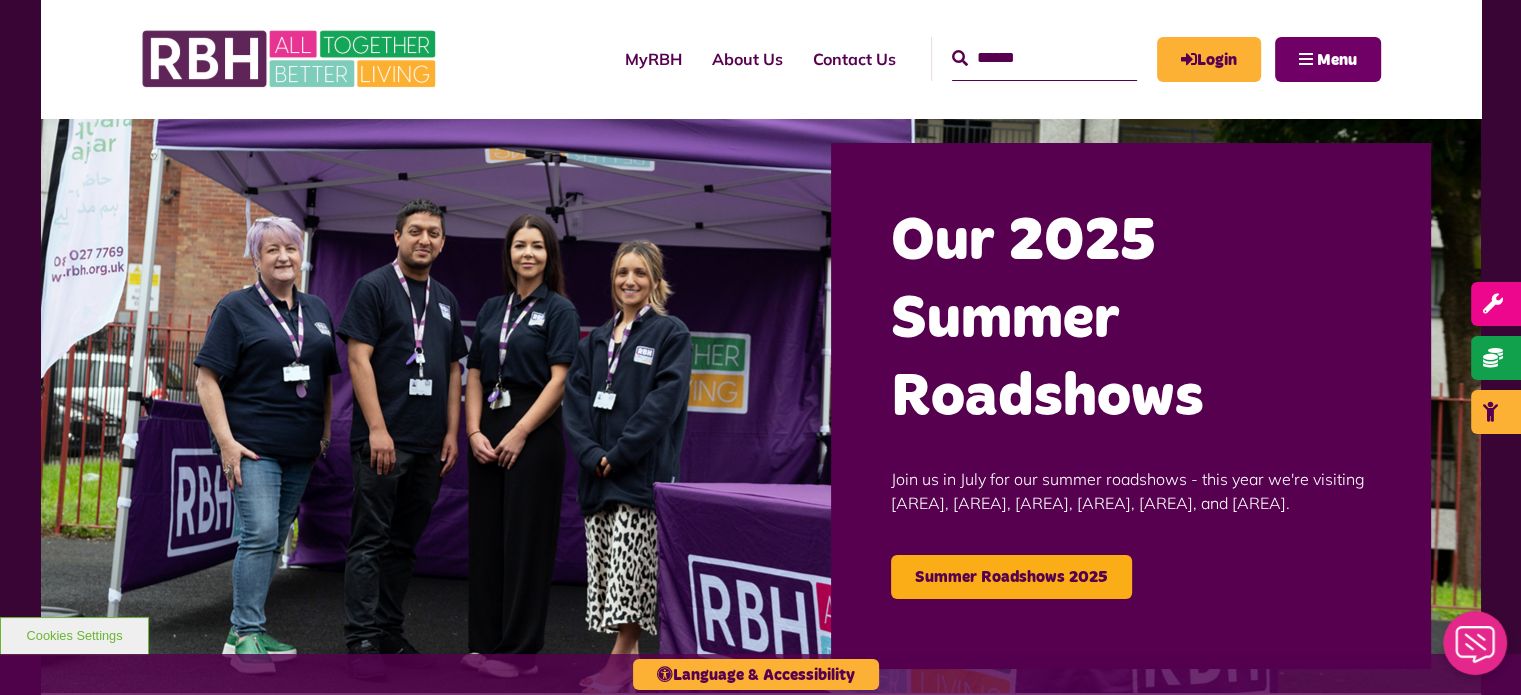 click on "Menu" at bounding box center (1337, 60) 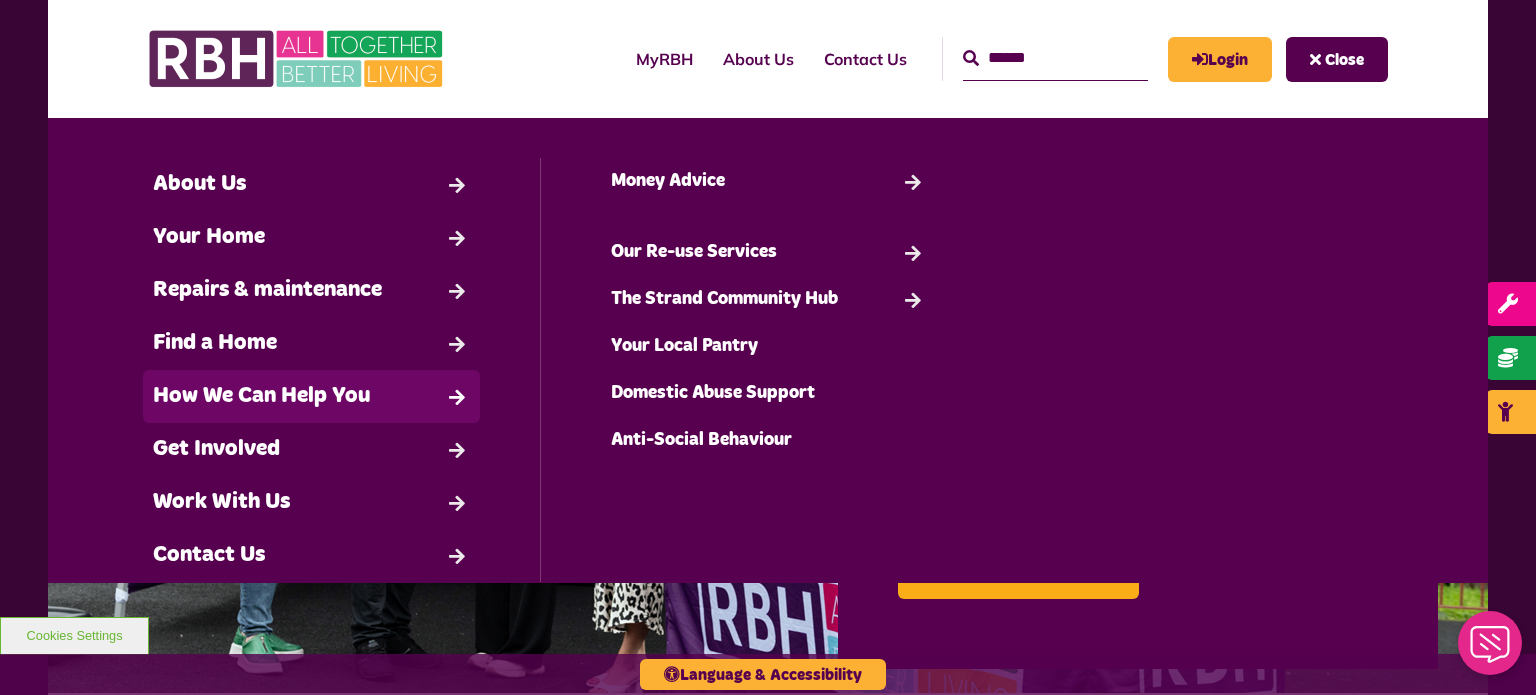 click on "How We Can Help You" at bounding box center [311, 396] 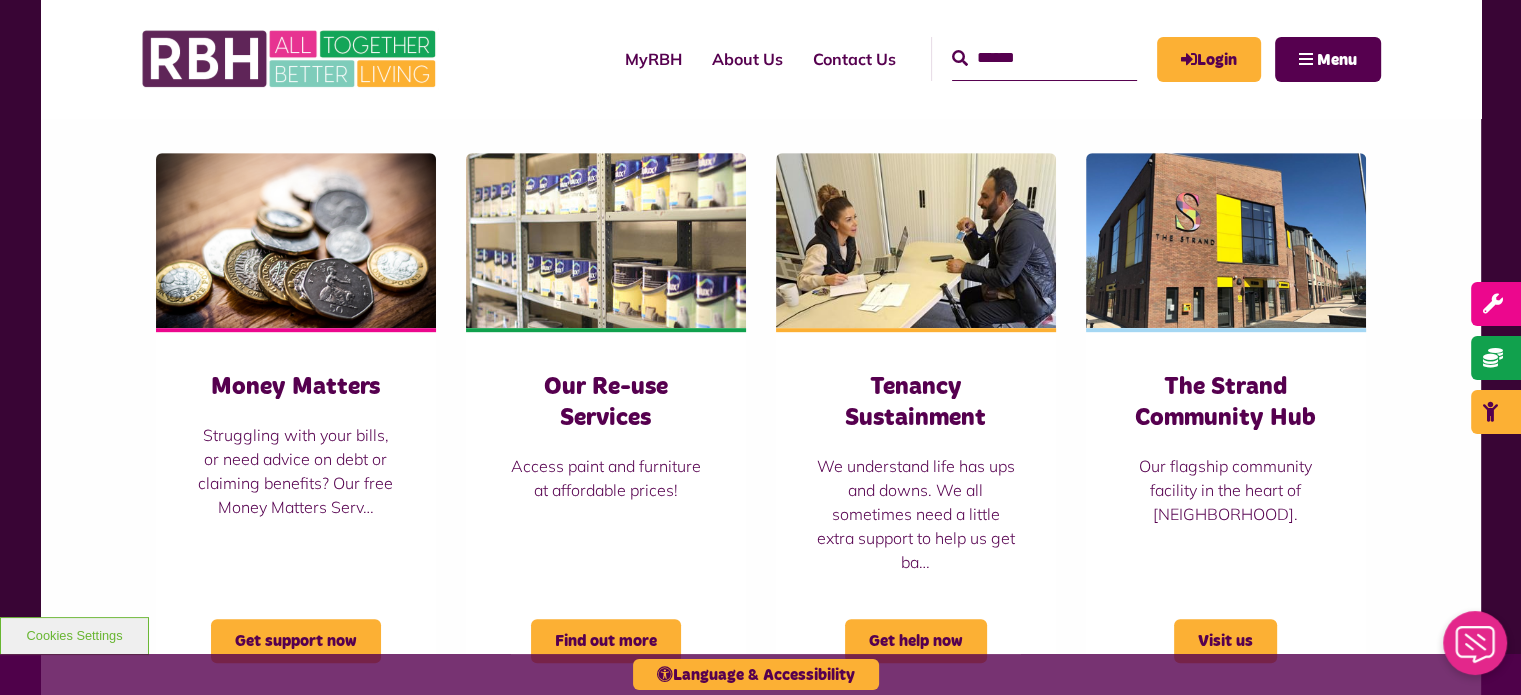 scroll, scrollTop: 1000, scrollLeft: 0, axis: vertical 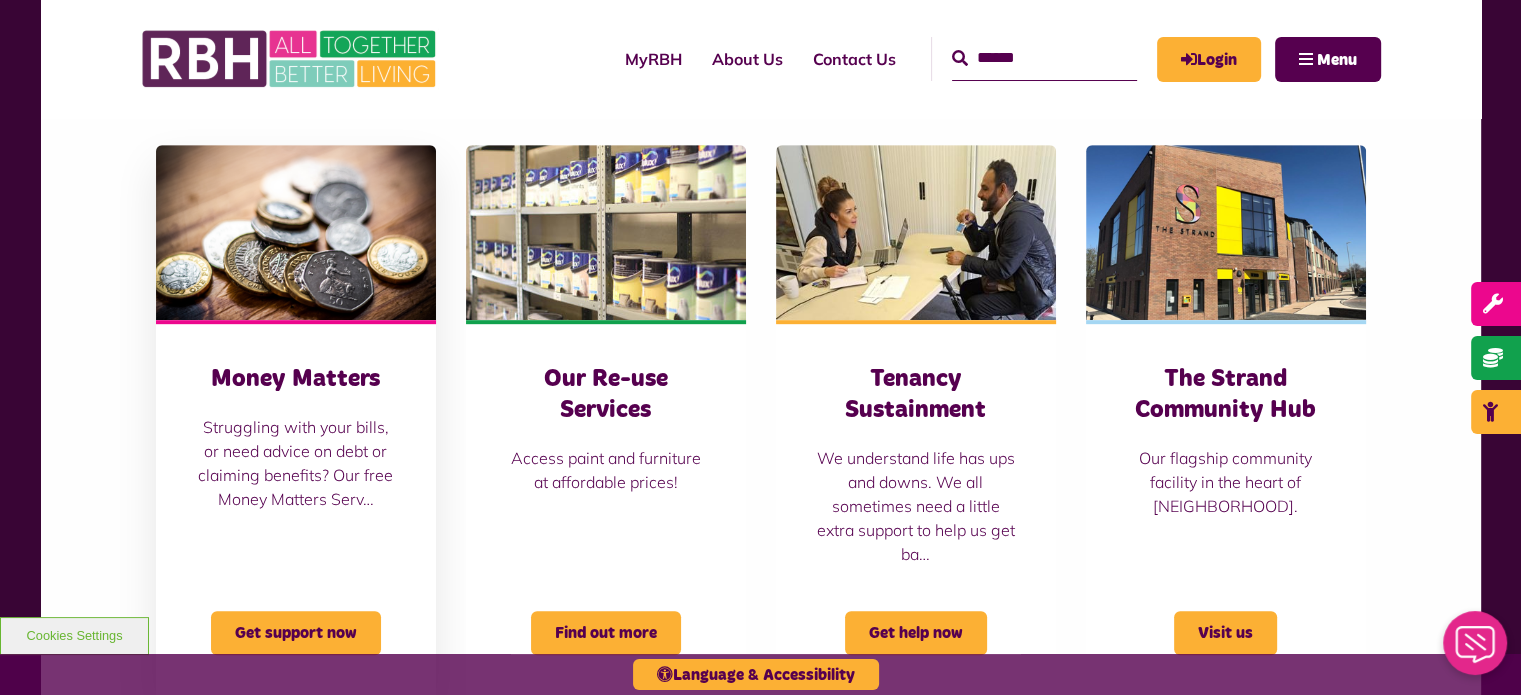 click at bounding box center [296, 232] 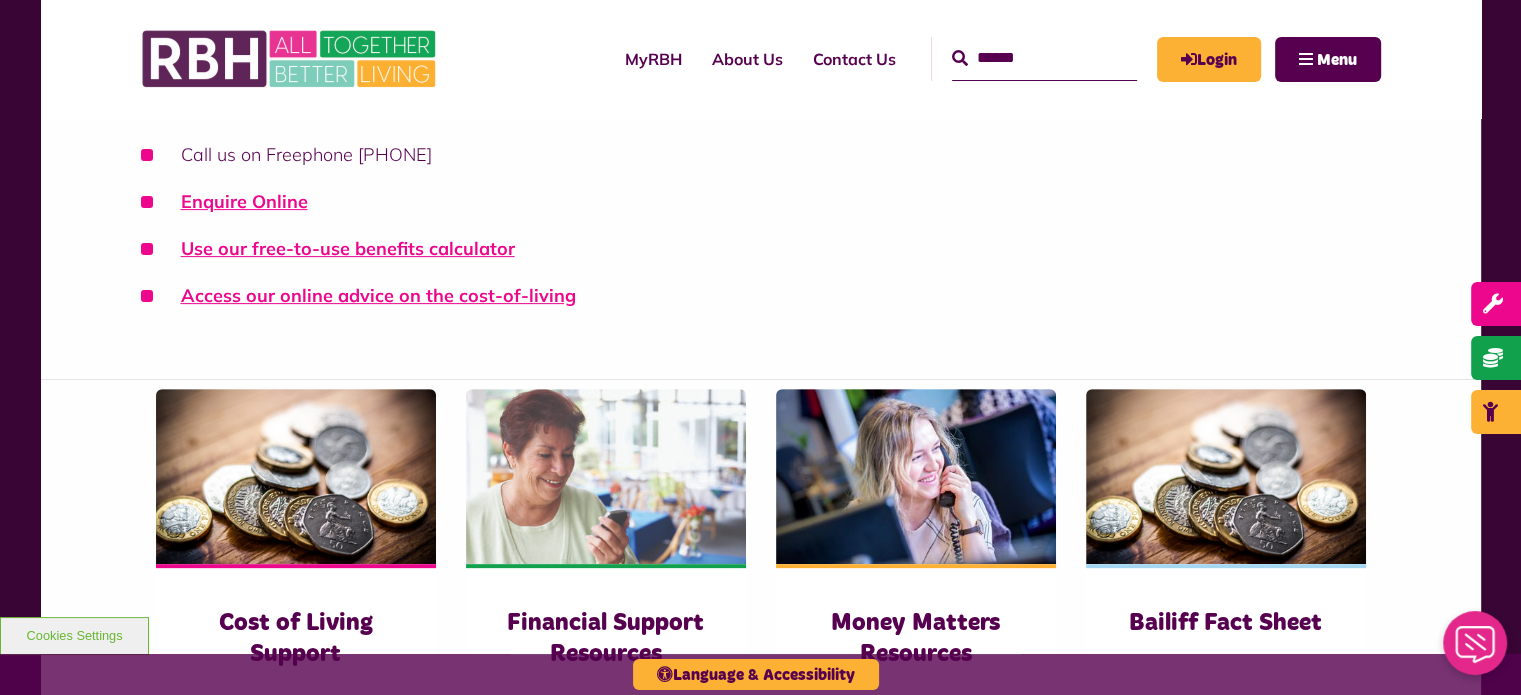 scroll, scrollTop: 600, scrollLeft: 0, axis: vertical 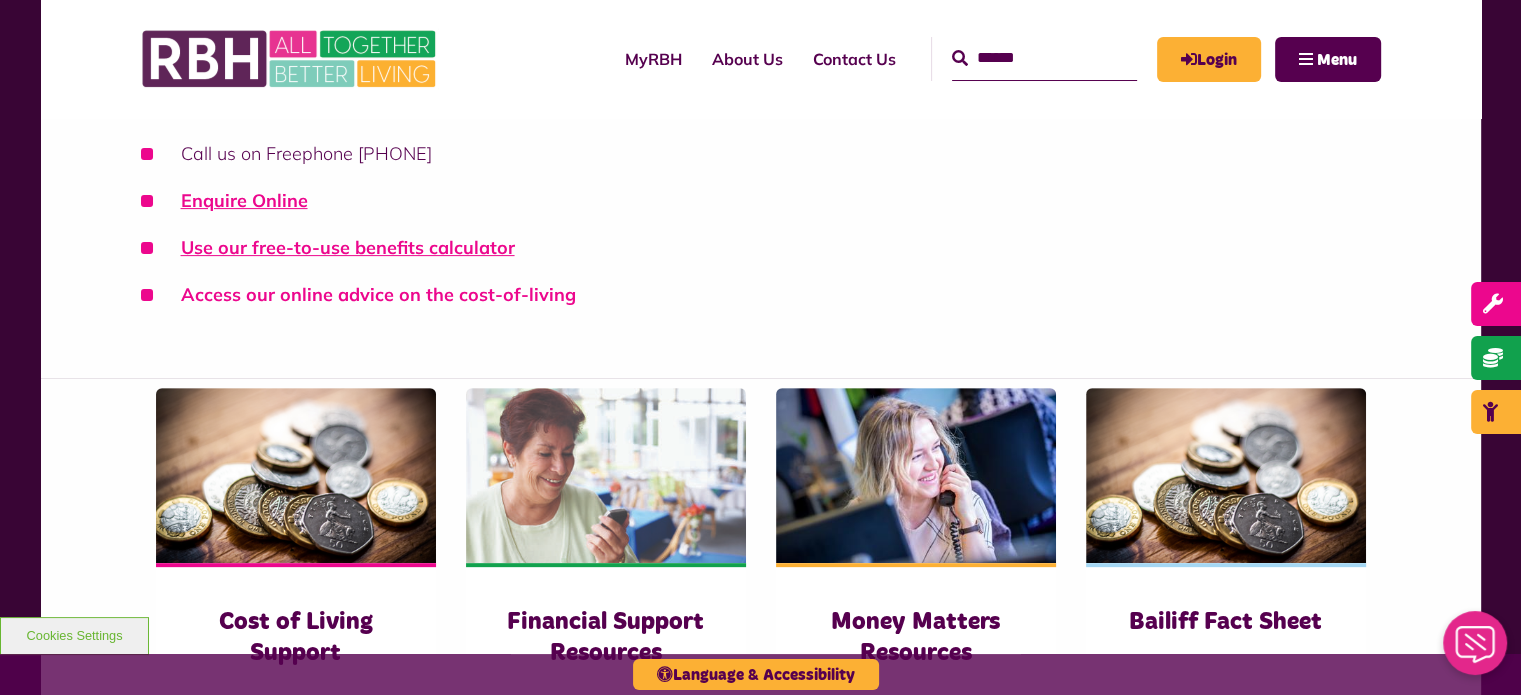 click on "Access our online advice on the cost-of-living" at bounding box center [378, 294] 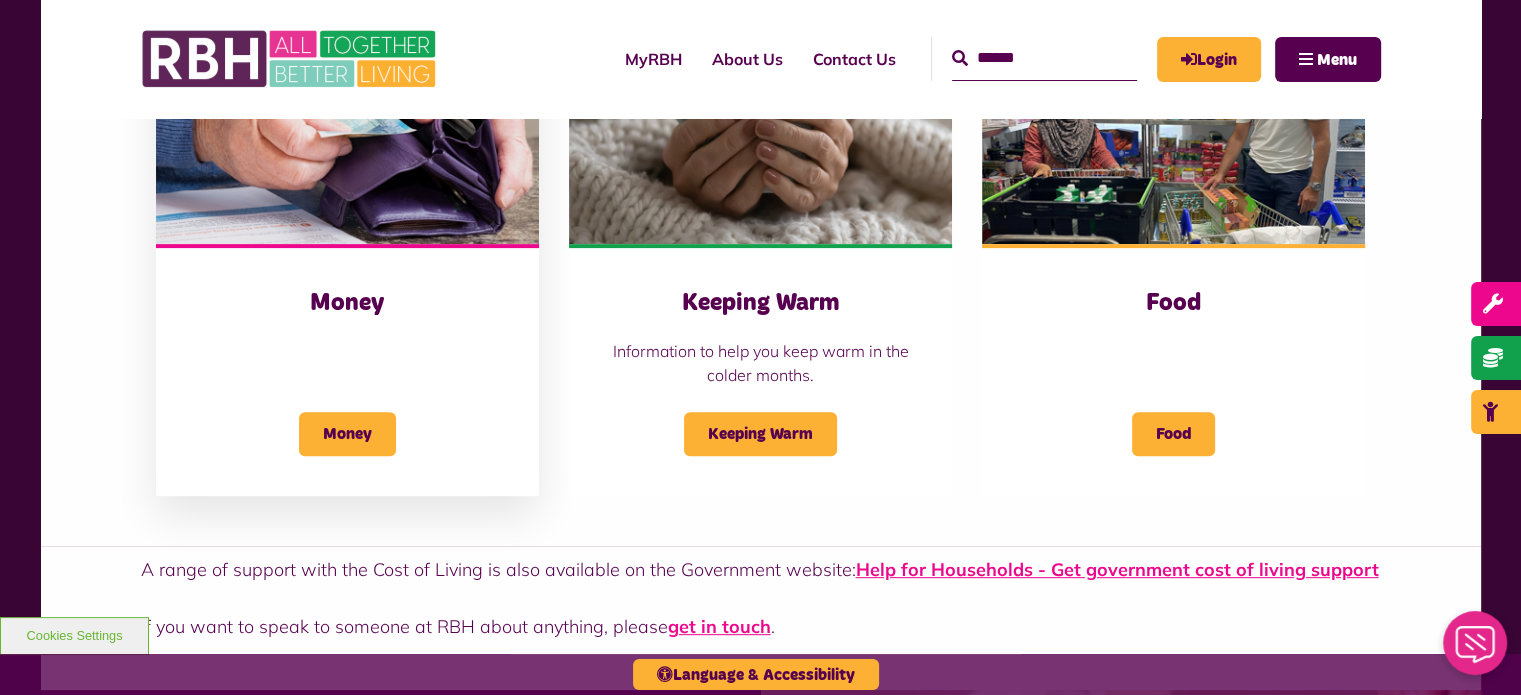 scroll, scrollTop: 700, scrollLeft: 0, axis: vertical 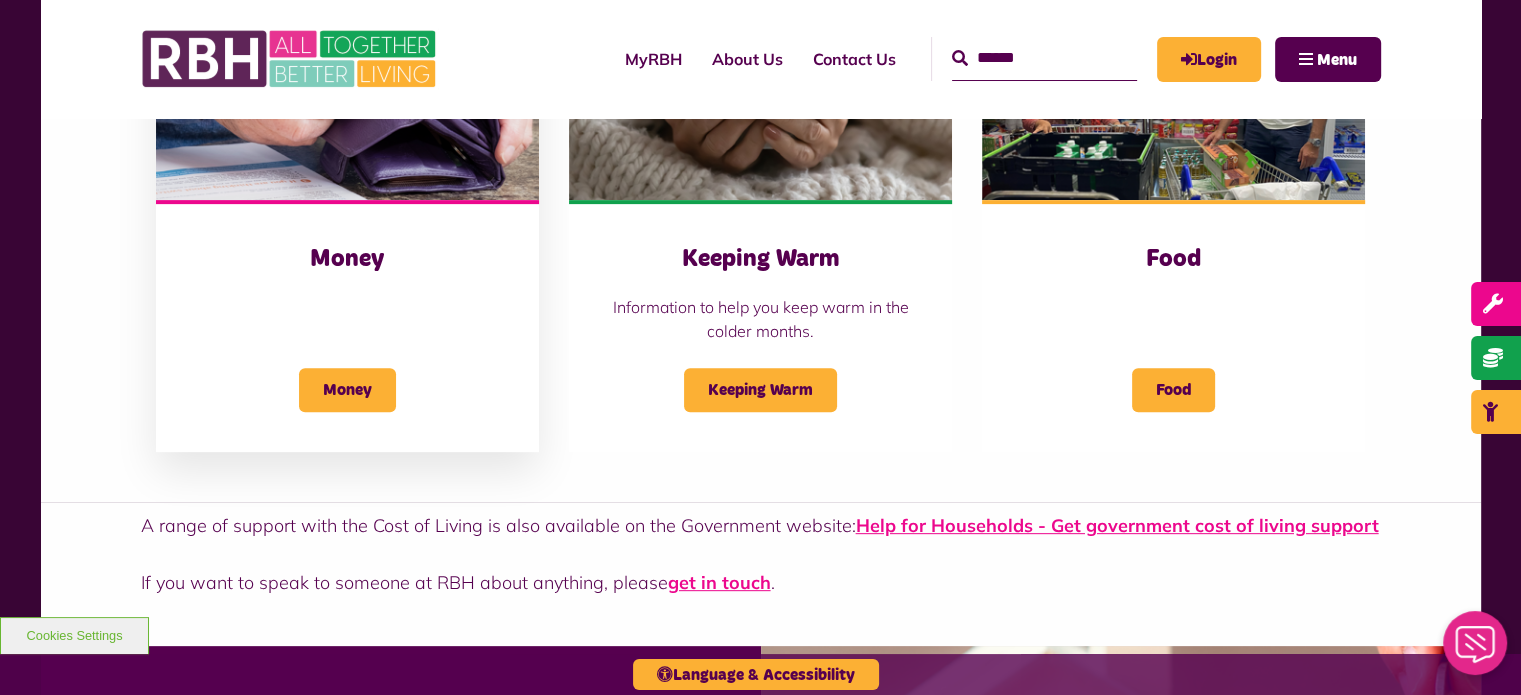 click on "Money
Money" at bounding box center (347, 326) 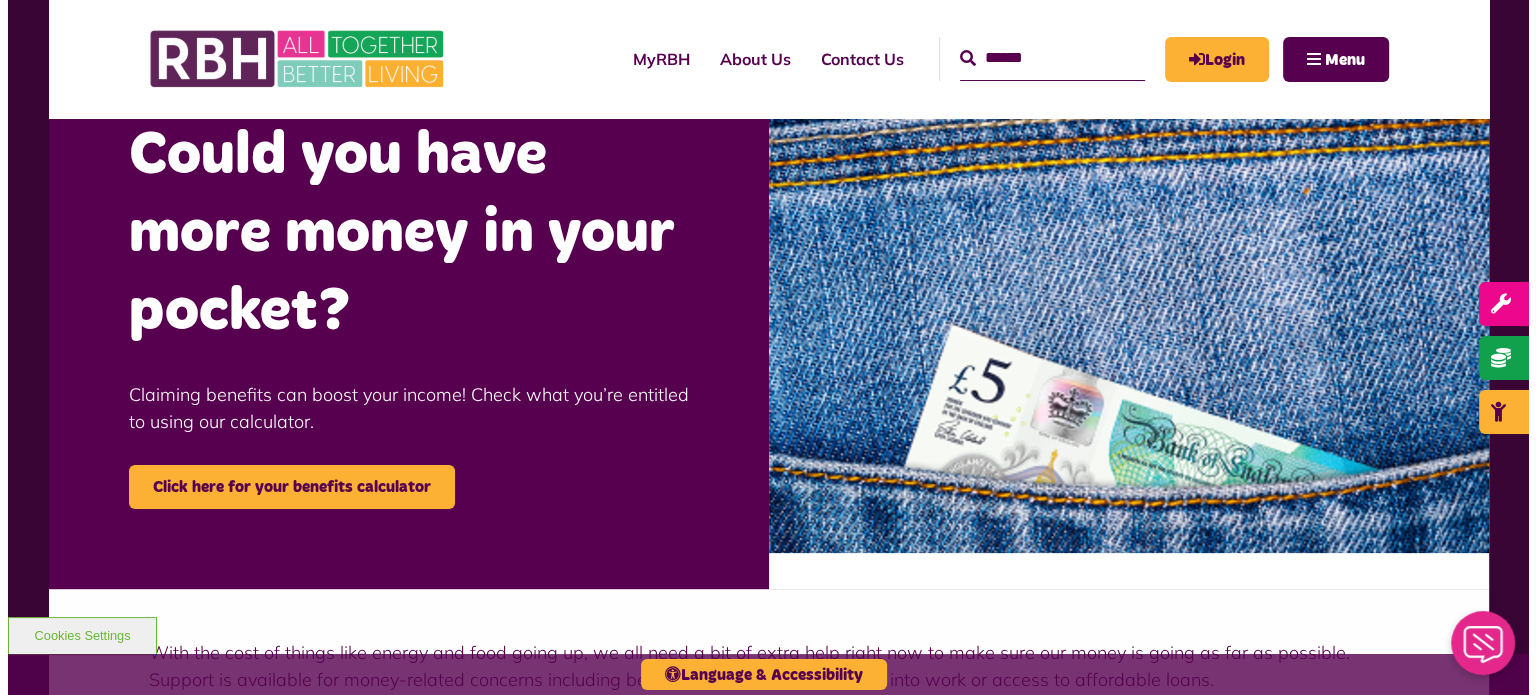 scroll, scrollTop: 100, scrollLeft: 0, axis: vertical 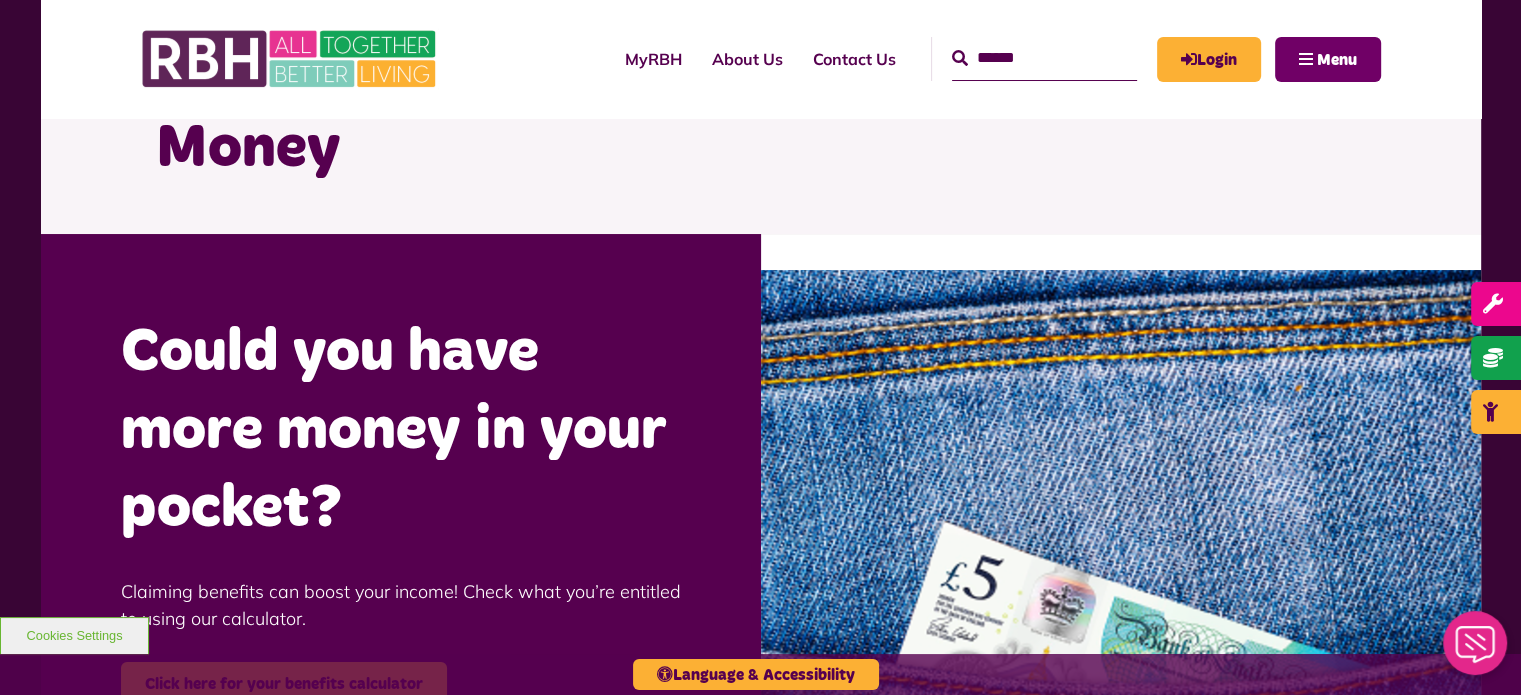 click on "Menu" at bounding box center (1328, 59) 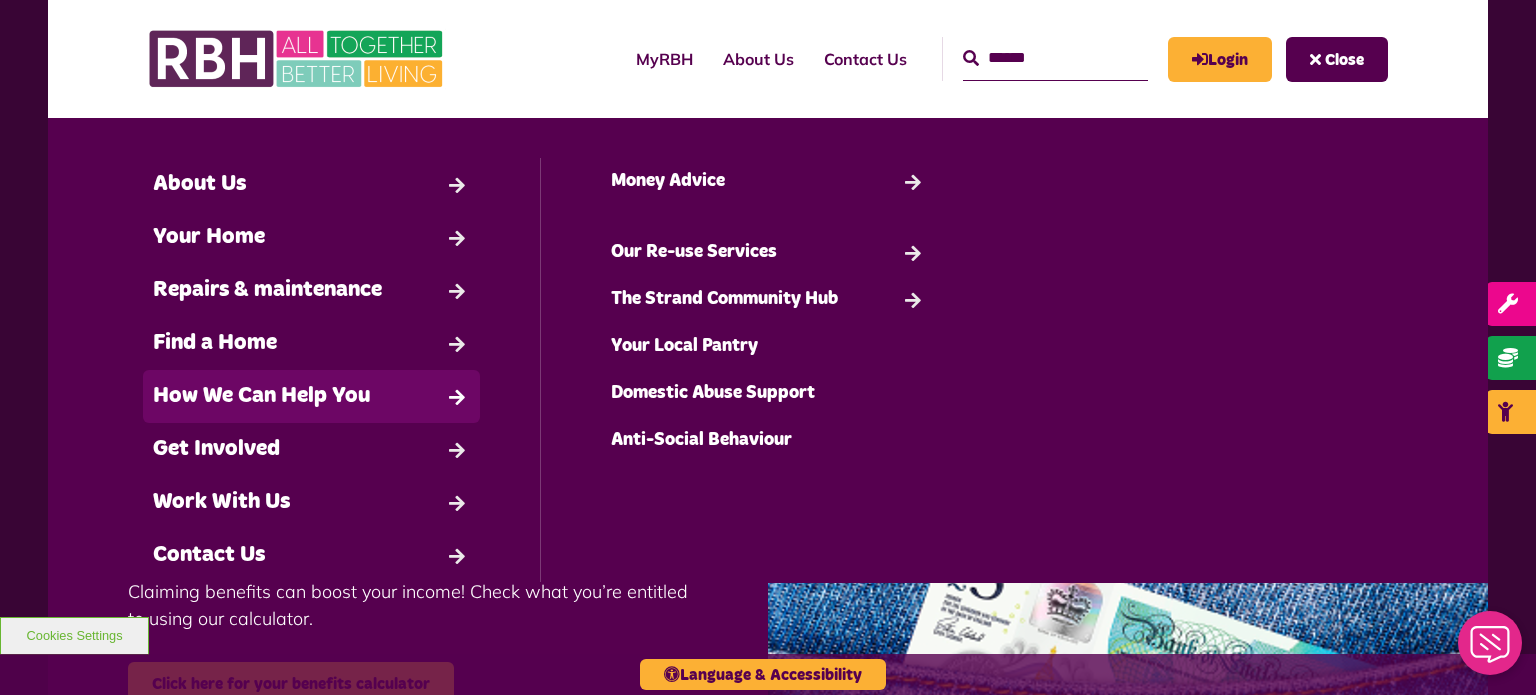 click on "How We Can Help You" at bounding box center (311, 396) 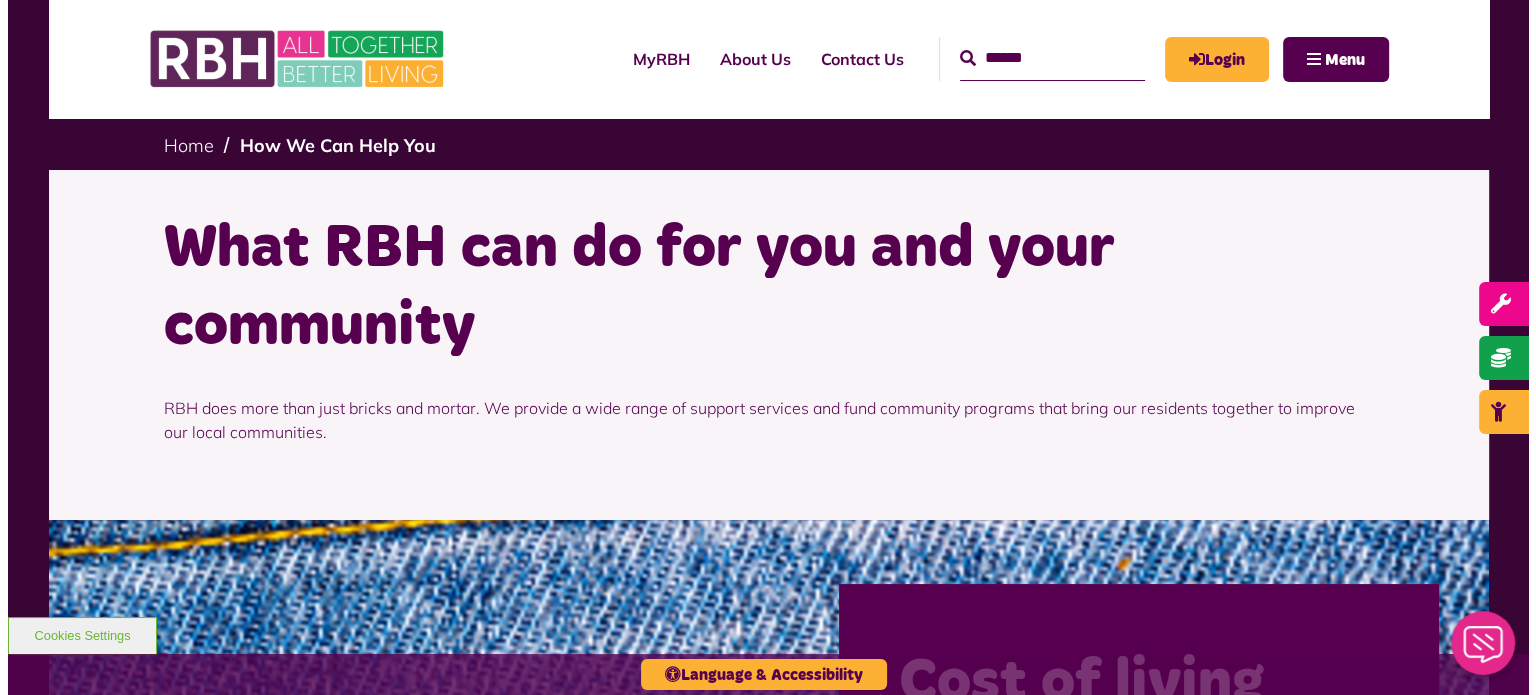 scroll, scrollTop: 0, scrollLeft: 0, axis: both 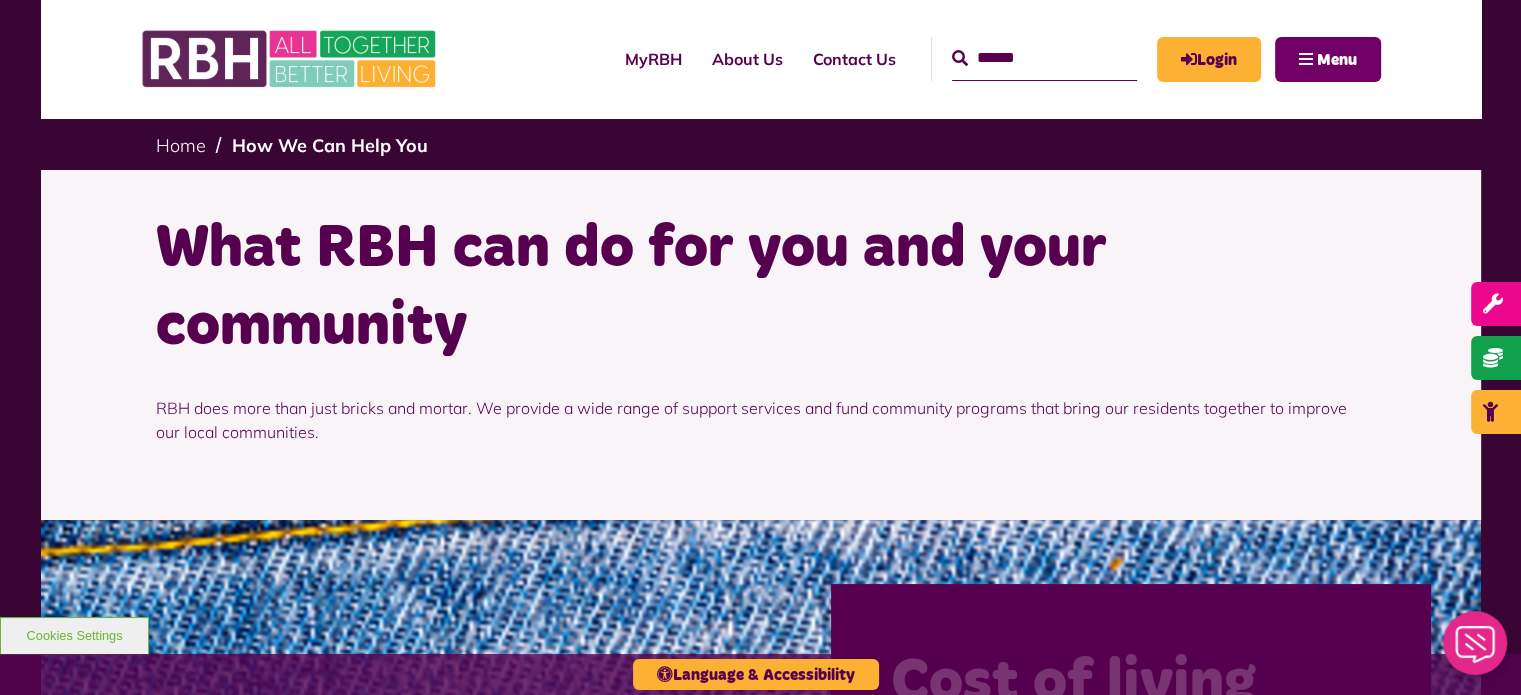 click on "Menu" at bounding box center (1328, 59) 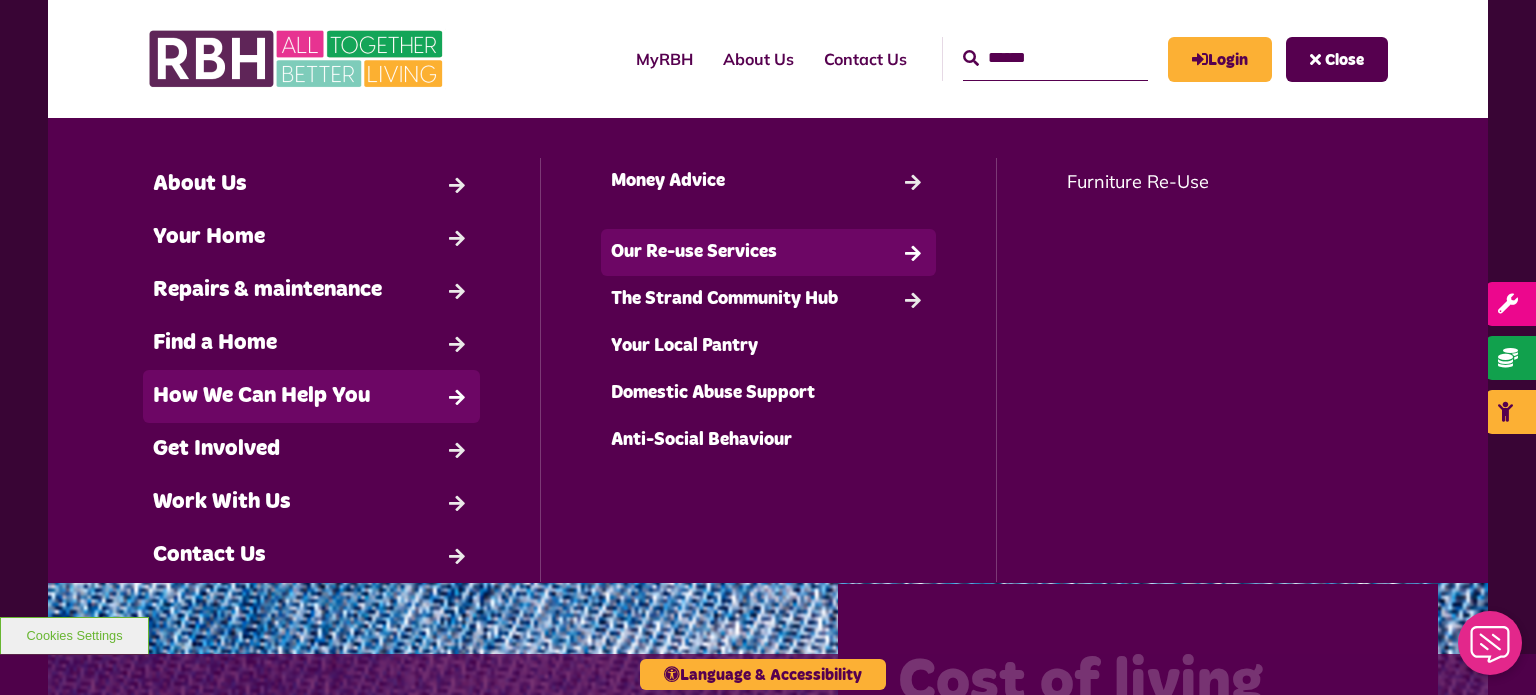 click on "Our Re-use Services" at bounding box center [769, 252] 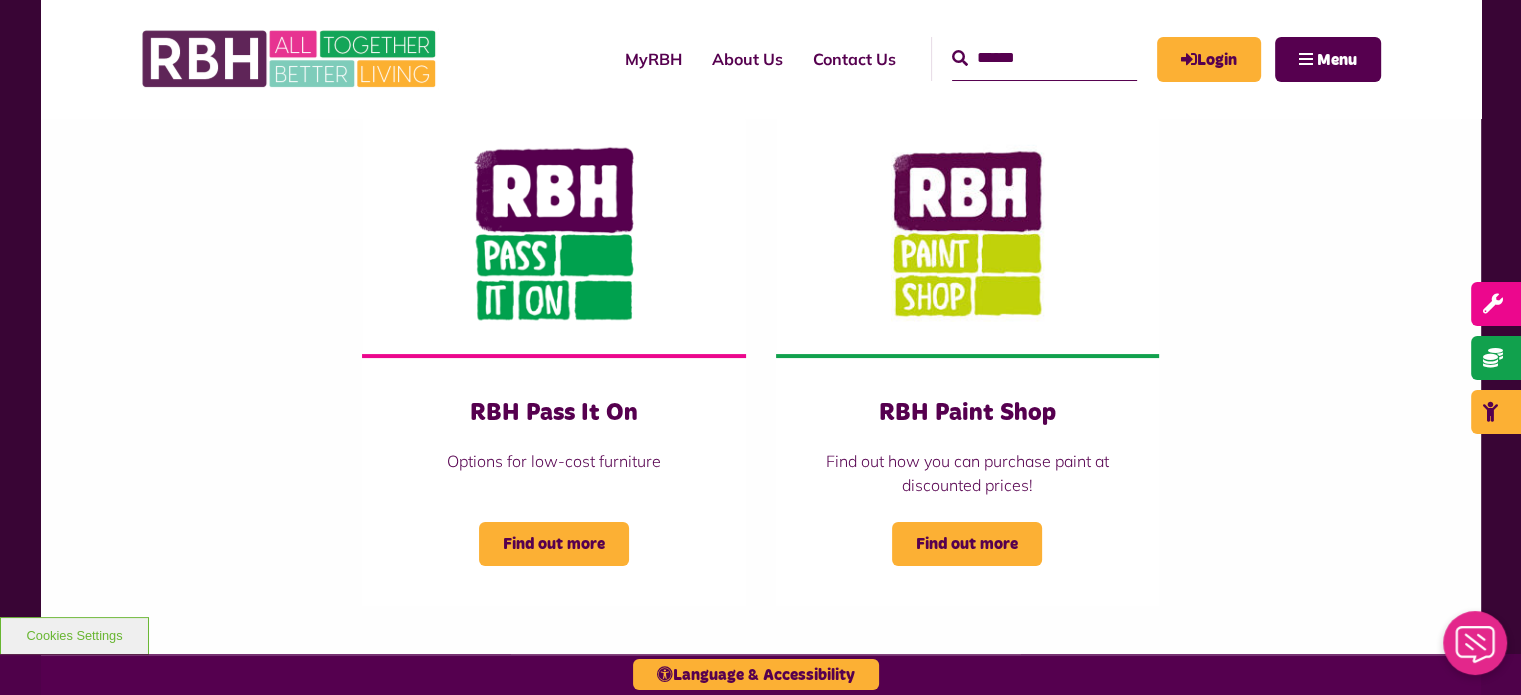 scroll, scrollTop: 500, scrollLeft: 0, axis: vertical 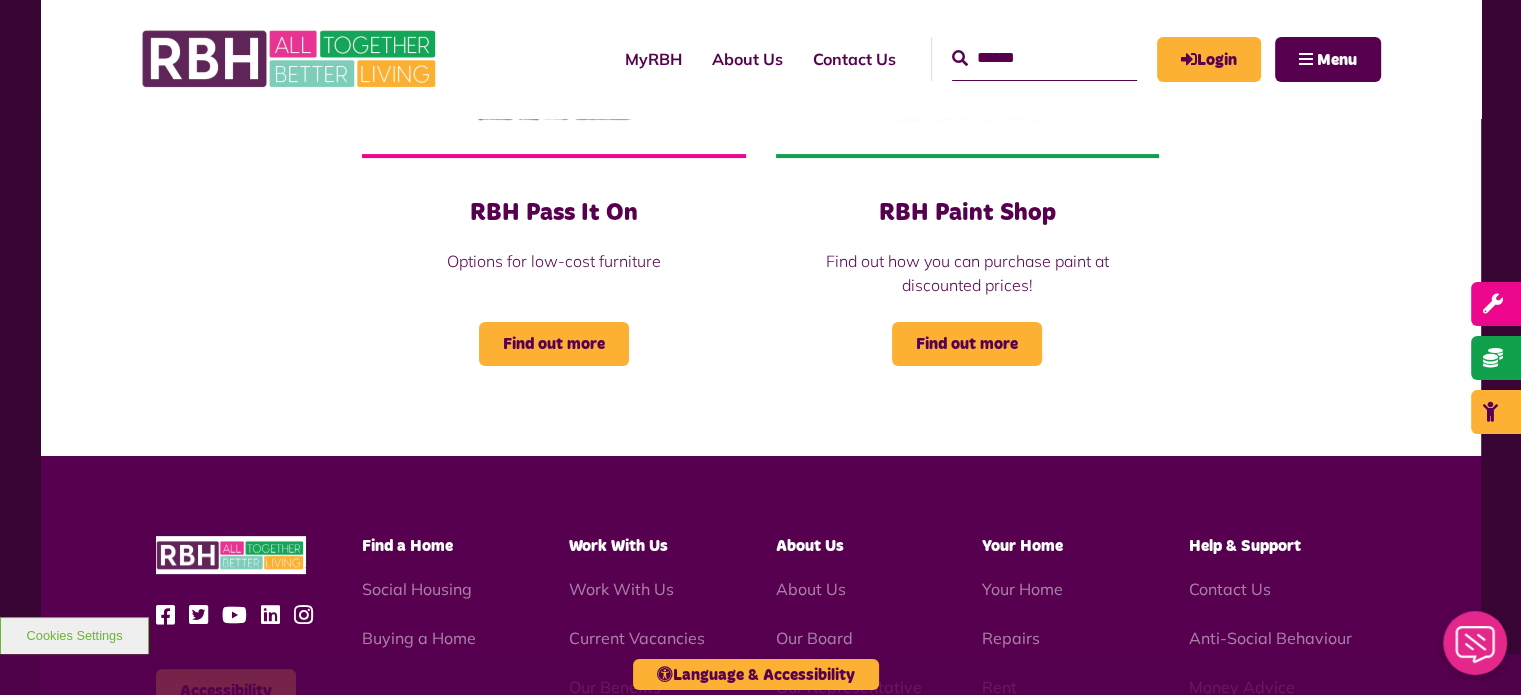 click on "RBH Pass It On
Options for low-cost furniture
Find out more
RBH Paint Shop
Find out how you can purchase paint at discounted prices!
Find out more" at bounding box center (761, 160) 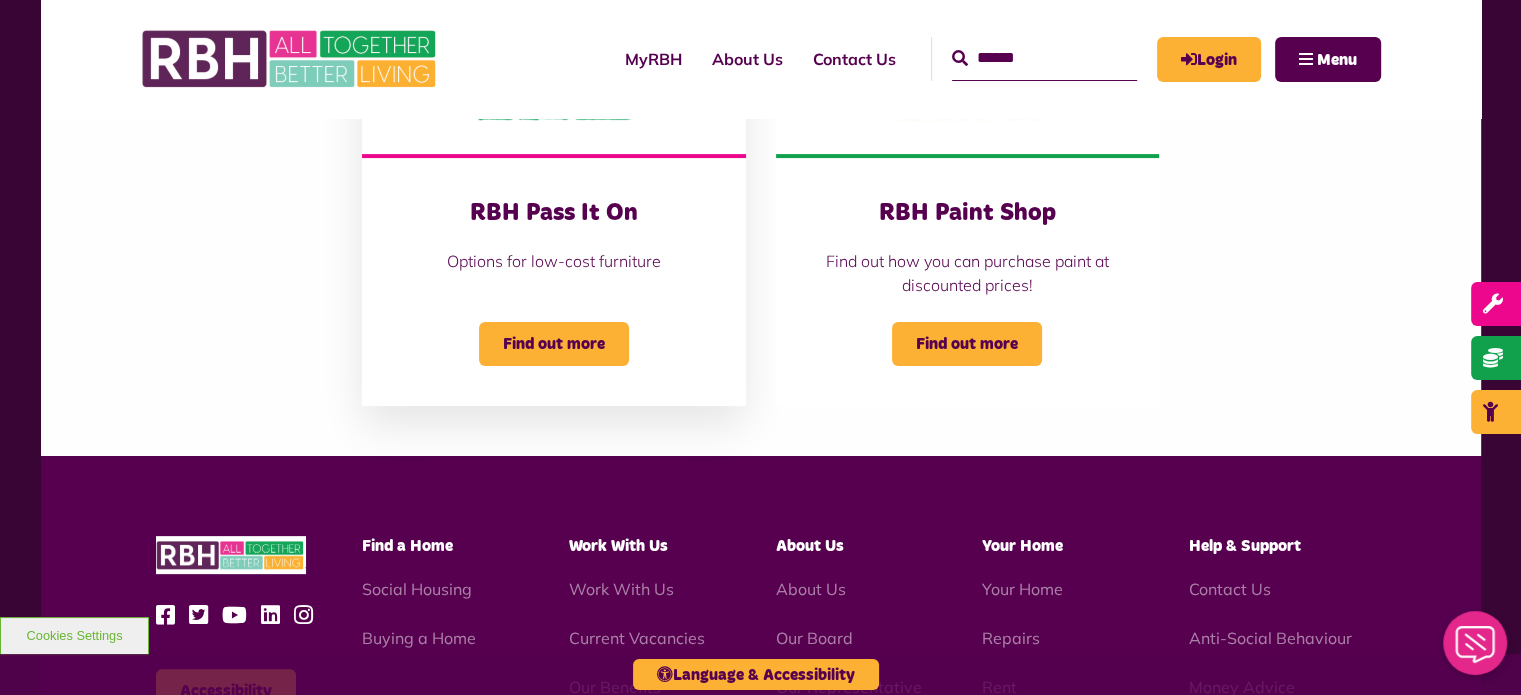 click on "RBH Pass It On
Options for low-cost furniture" at bounding box center (553, 235) 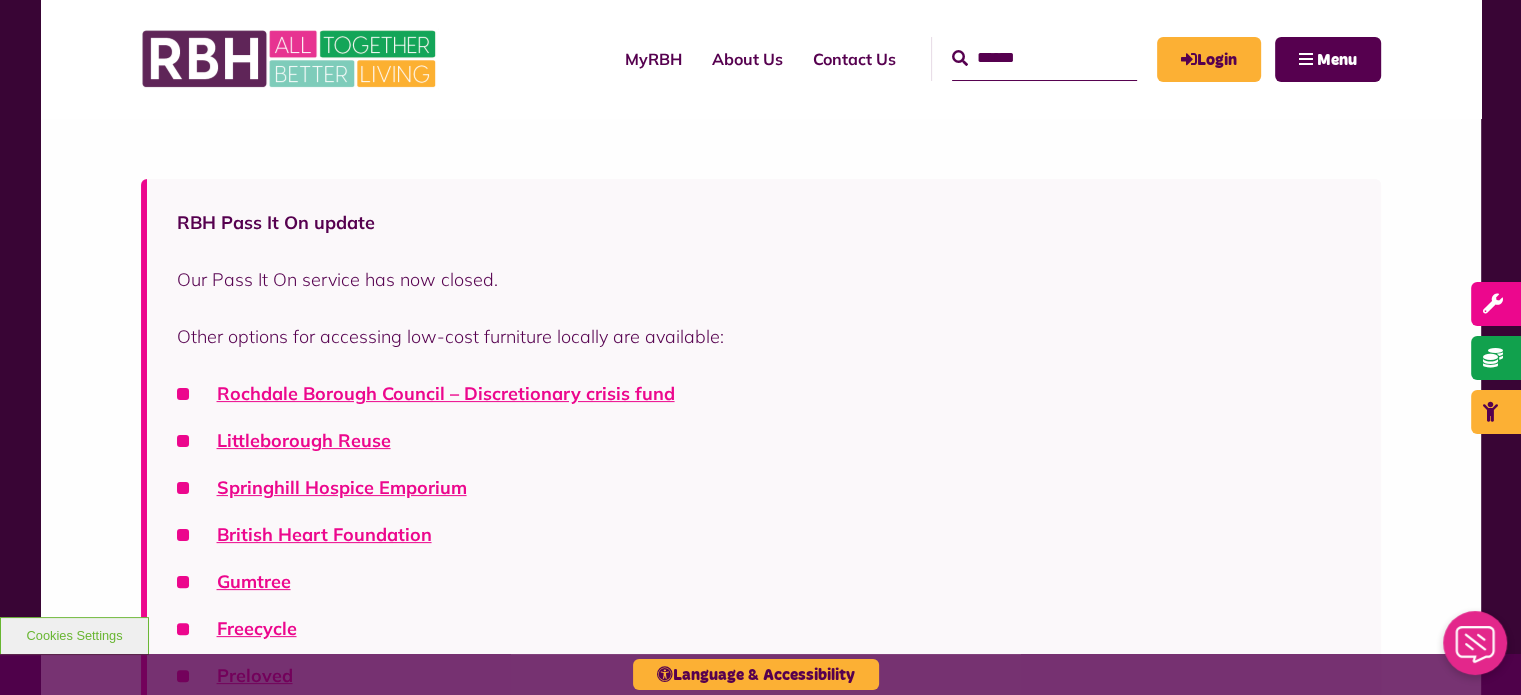 scroll, scrollTop: 400, scrollLeft: 0, axis: vertical 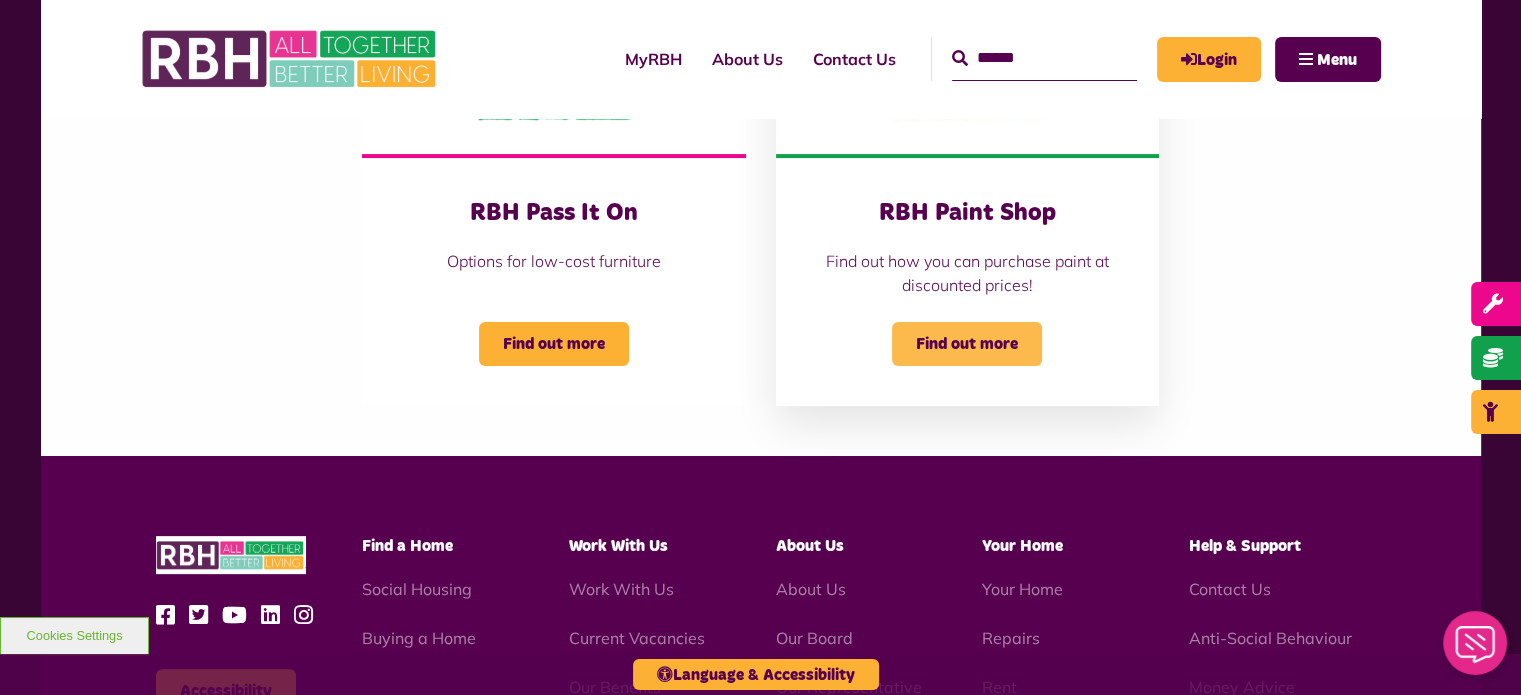 click on "Find out more" at bounding box center (967, 344) 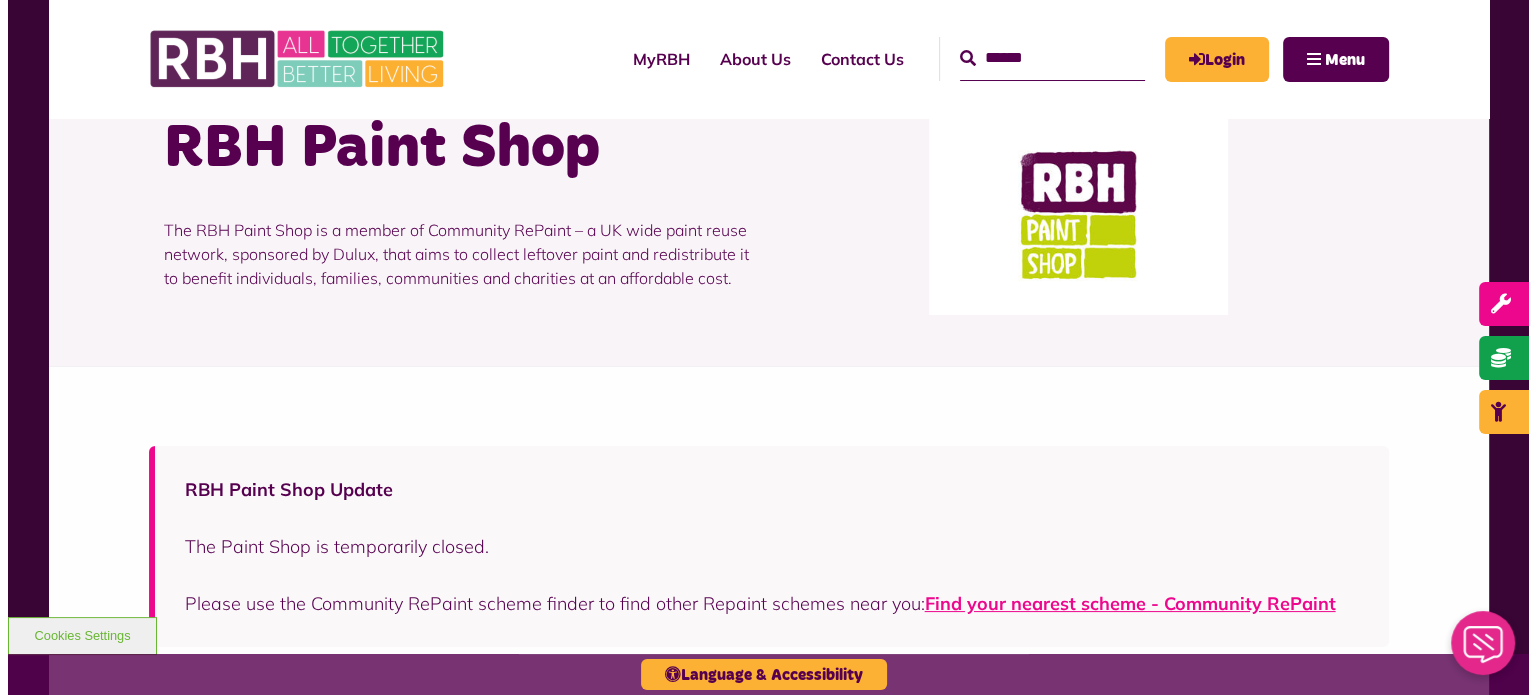 scroll, scrollTop: 0, scrollLeft: 0, axis: both 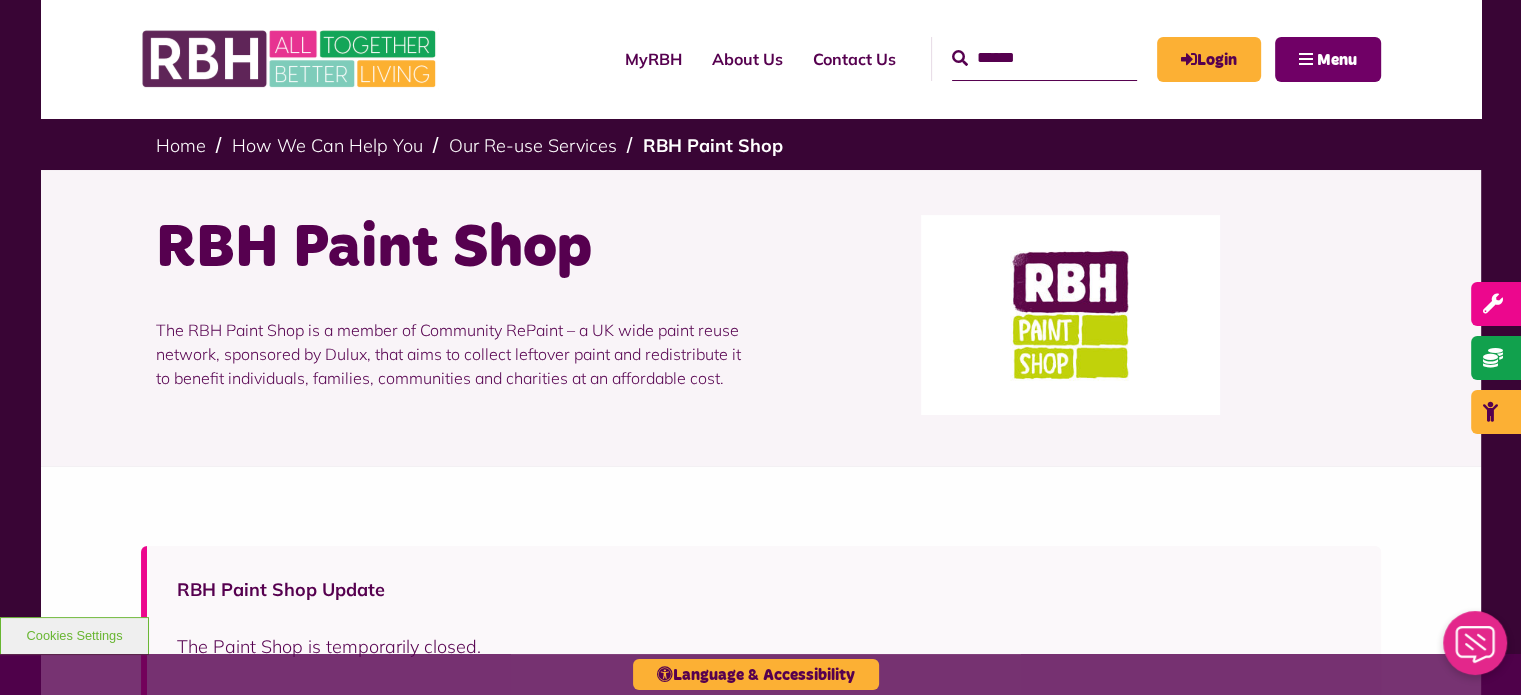click on "Menu" at bounding box center (1337, 60) 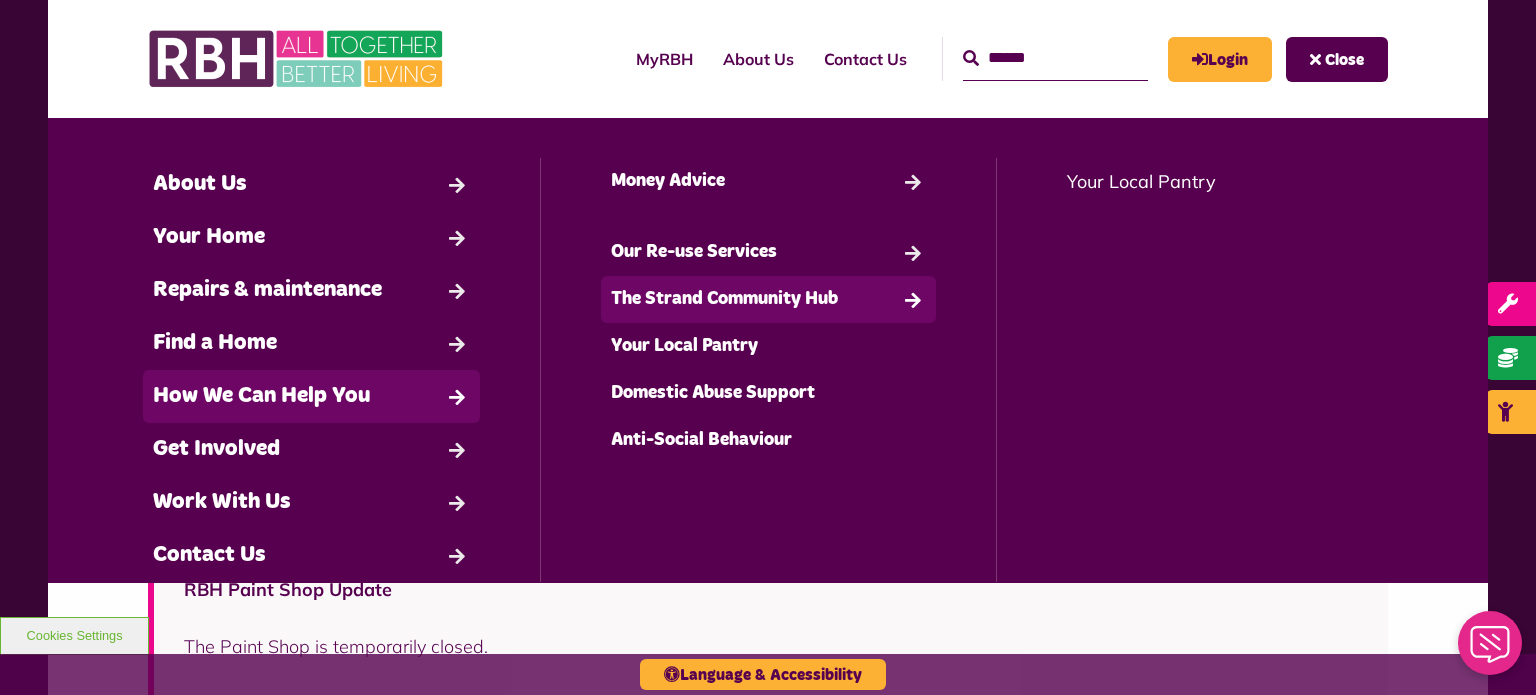 click on "The Strand Community Hub" at bounding box center (769, 299) 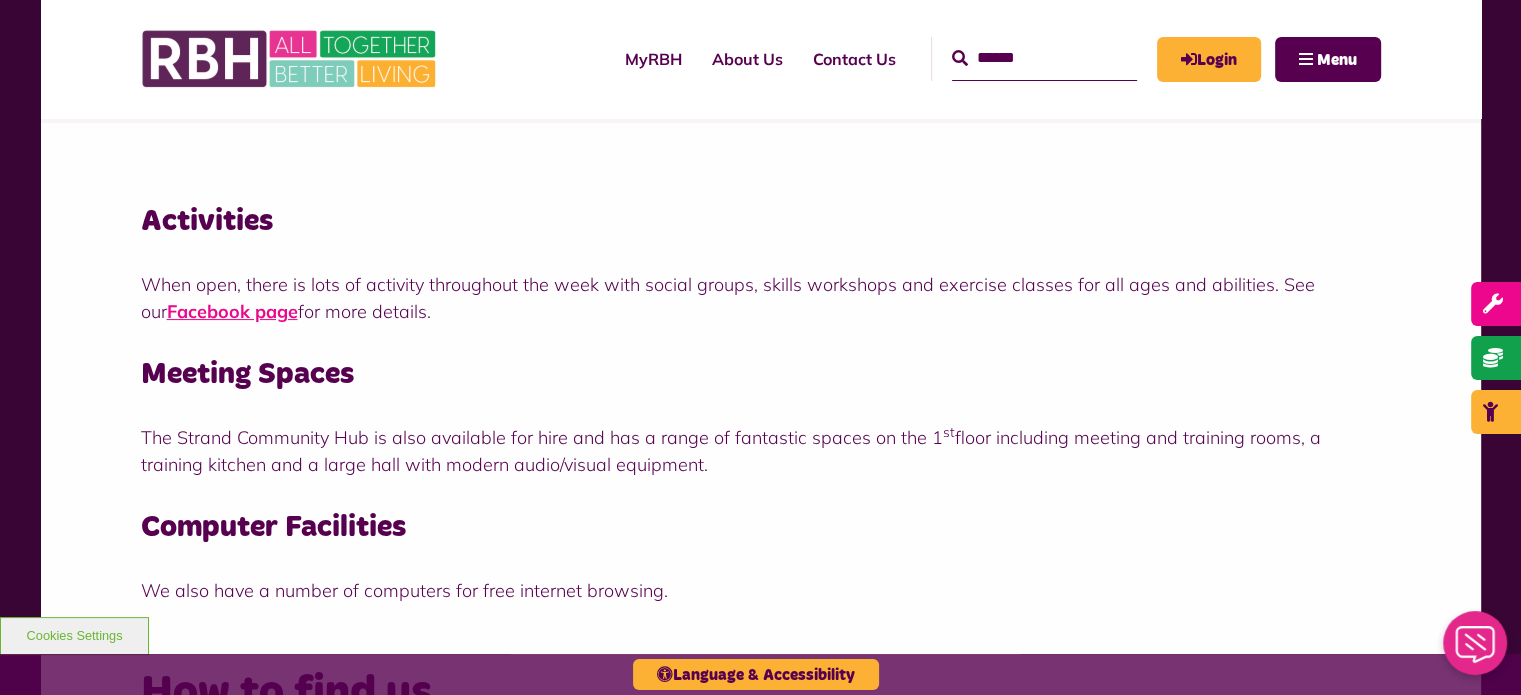 scroll, scrollTop: 200, scrollLeft: 0, axis: vertical 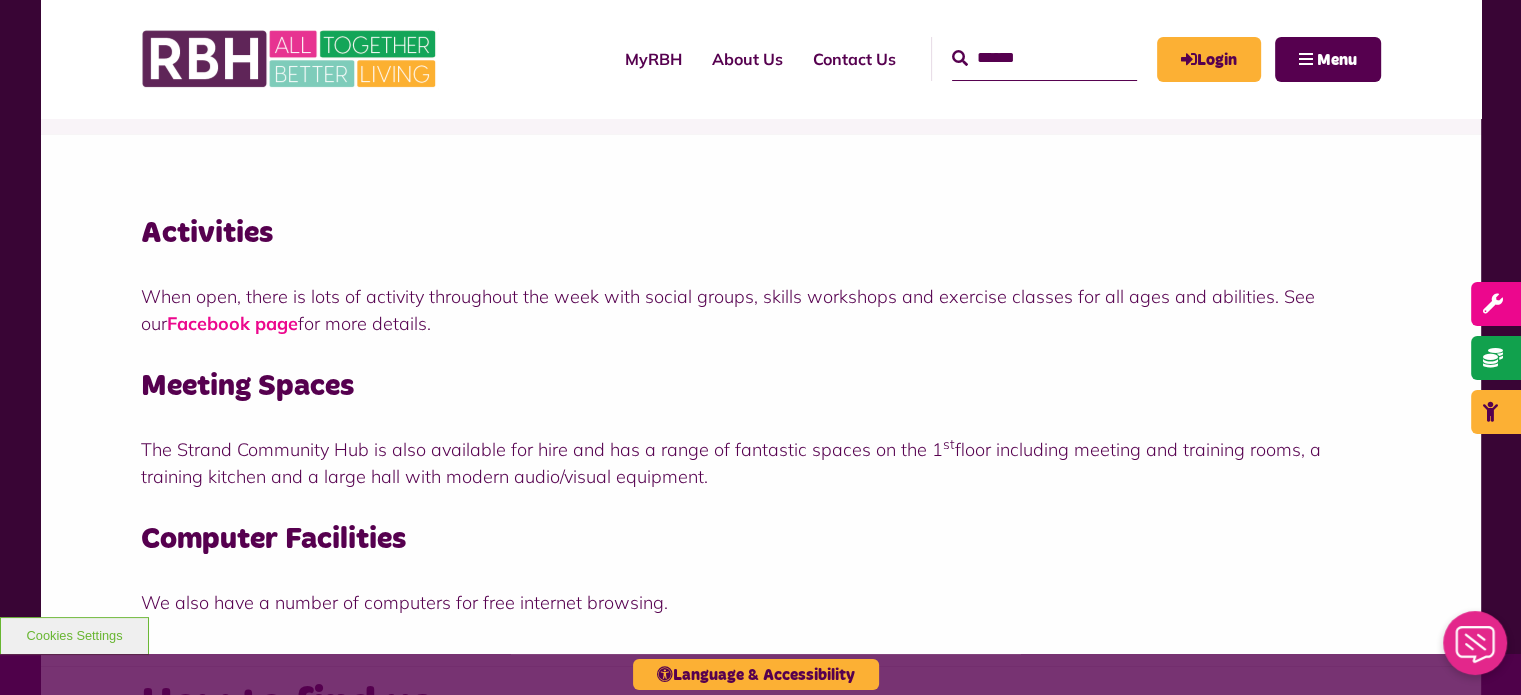 click on "Facebook page" at bounding box center [232, 323] 